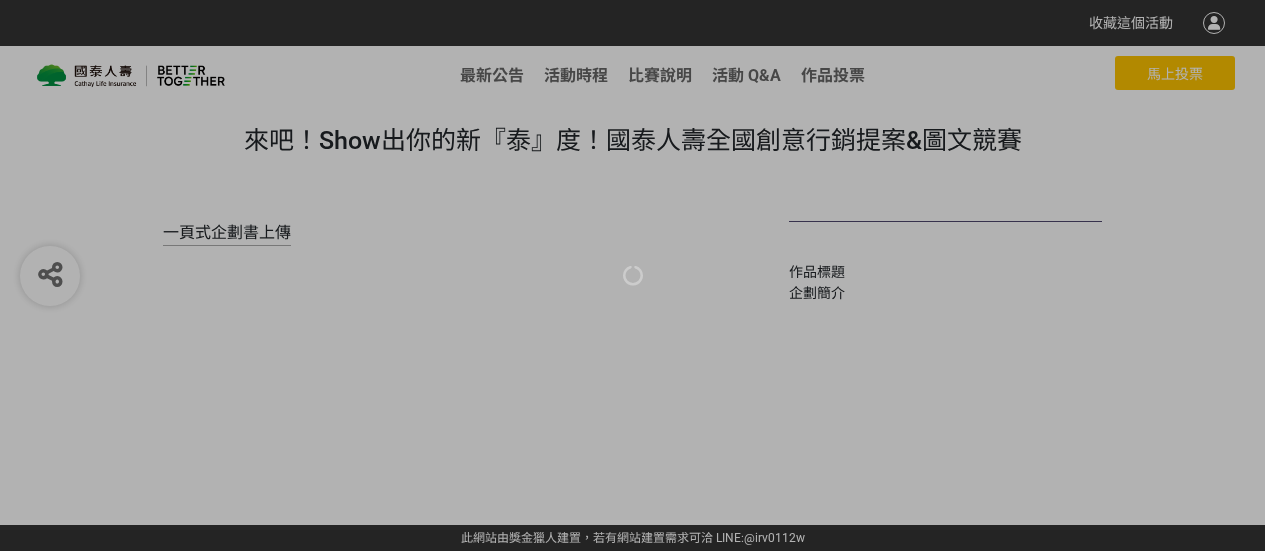 scroll, scrollTop: 0, scrollLeft: 0, axis: both 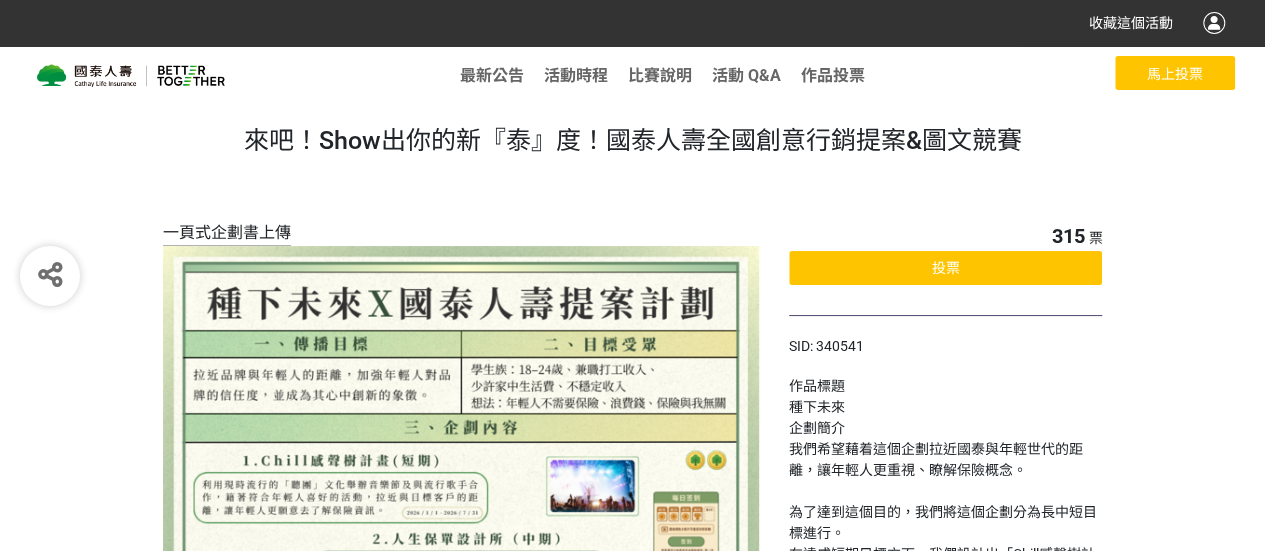 click on "投票" 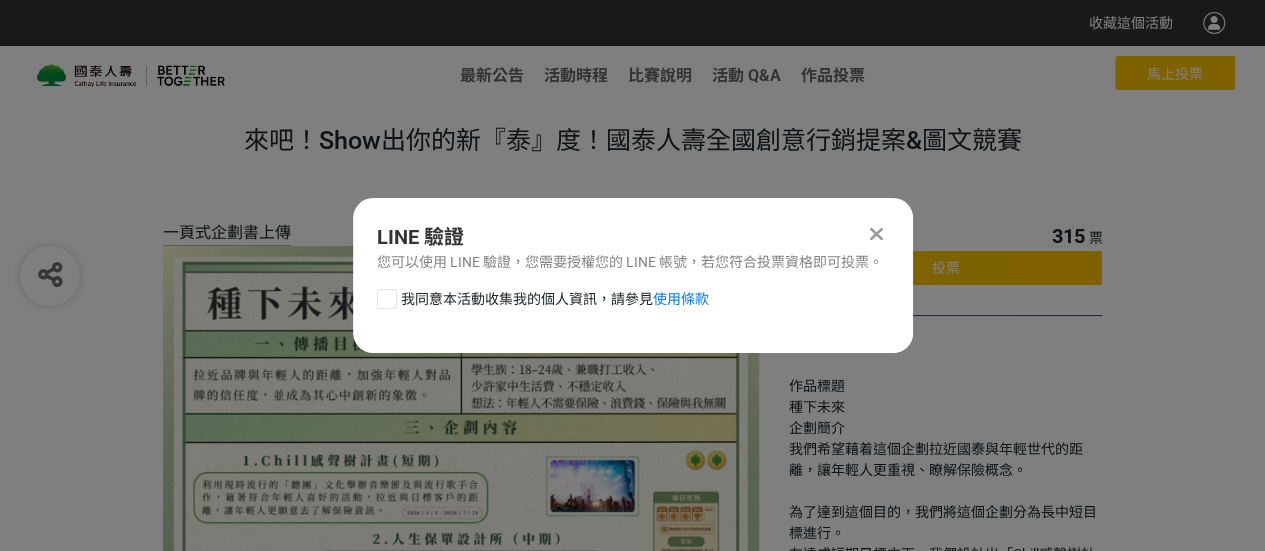 click at bounding box center [387, 299] 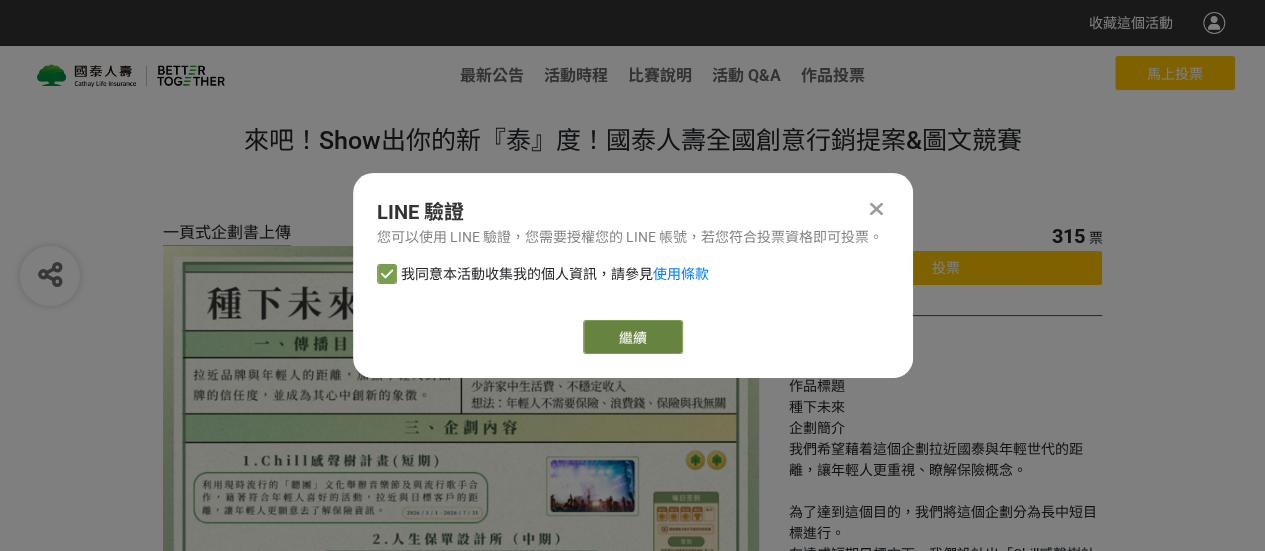 click on "繼續" at bounding box center [633, 337] 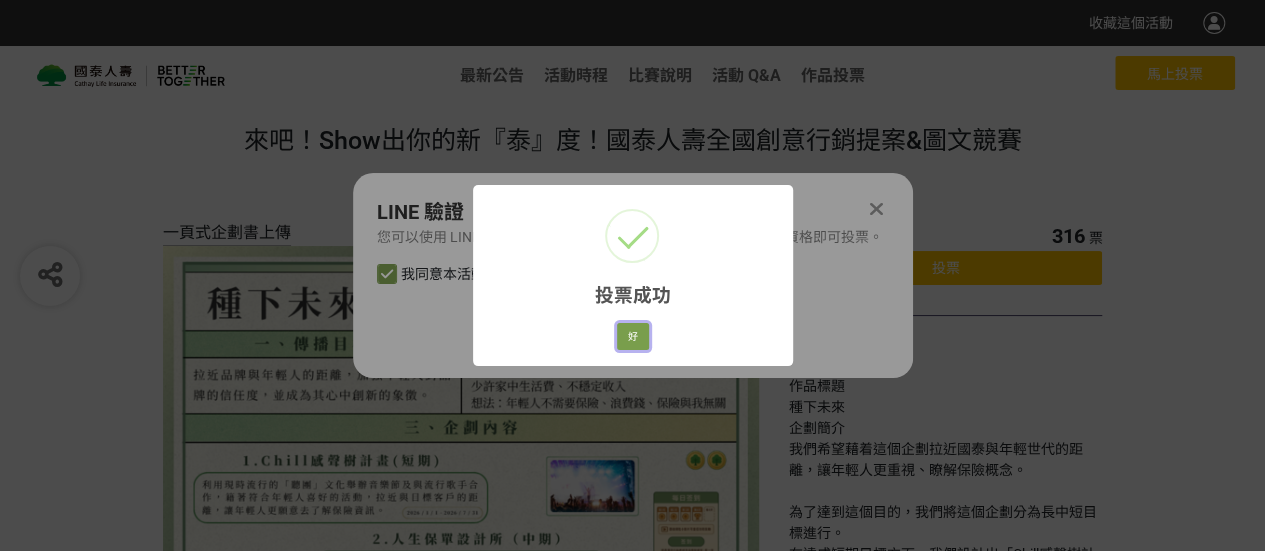 click on "好" at bounding box center (633, 337) 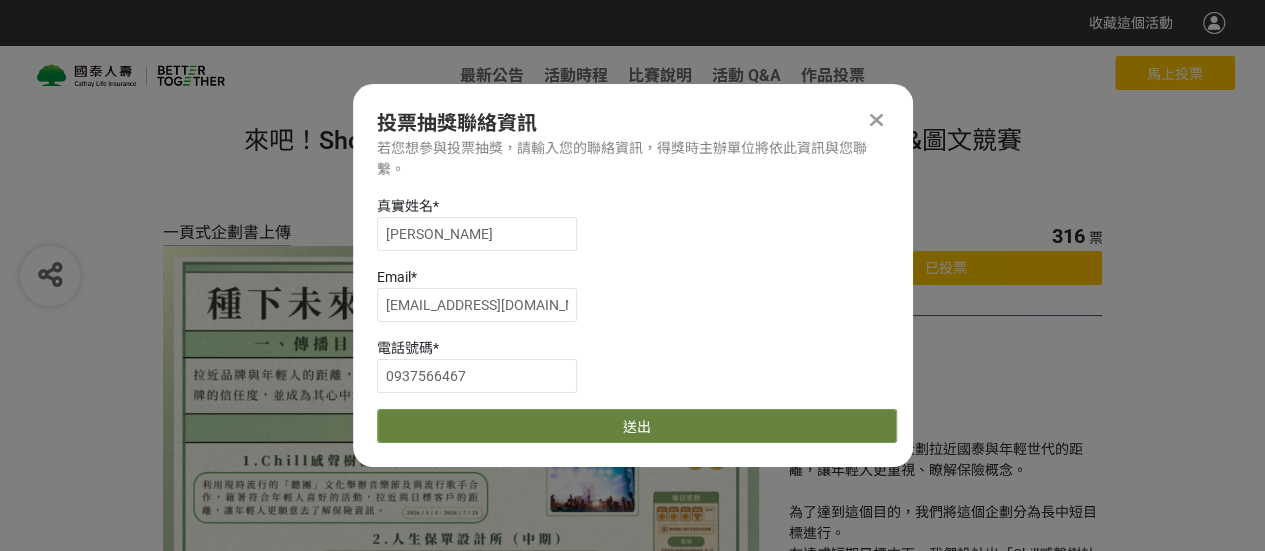 click on "送出" at bounding box center (637, 426) 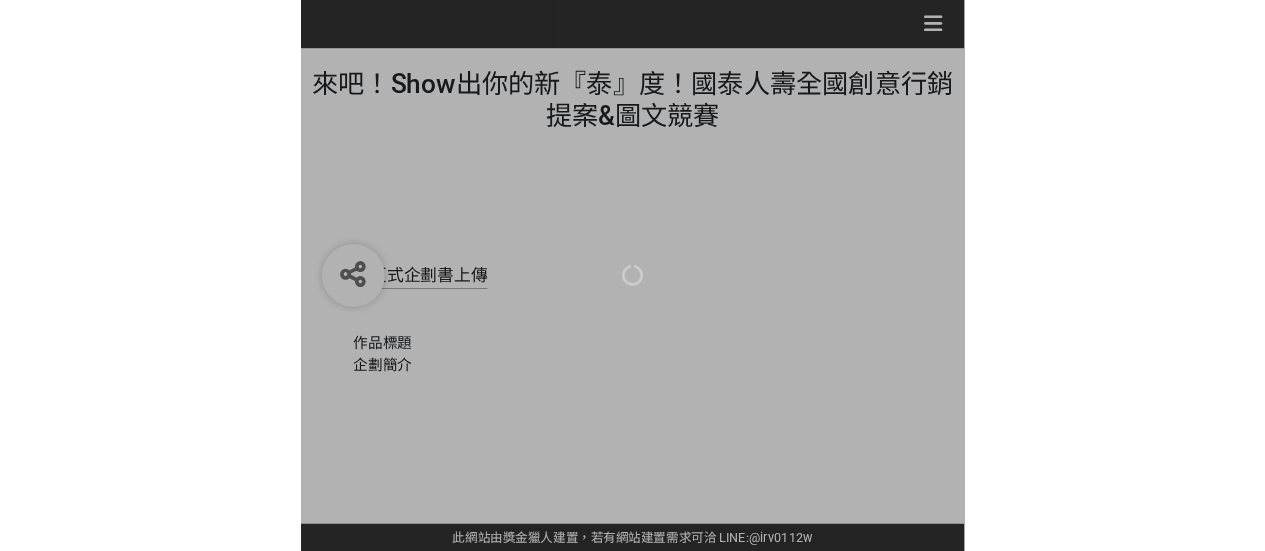 scroll, scrollTop: 0, scrollLeft: 0, axis: both 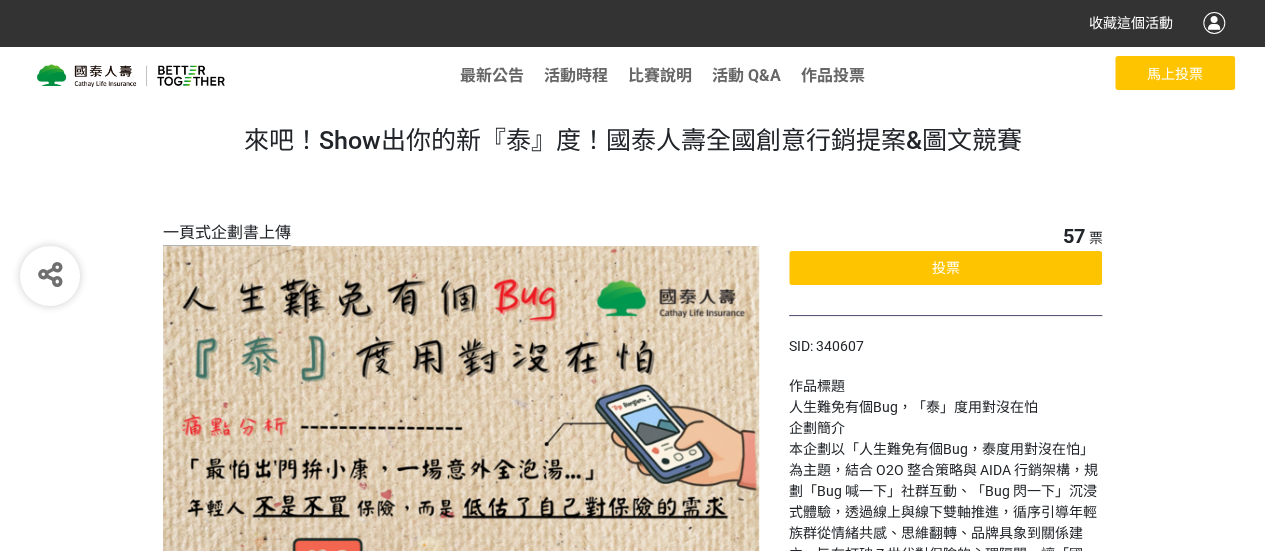 click on "投票" 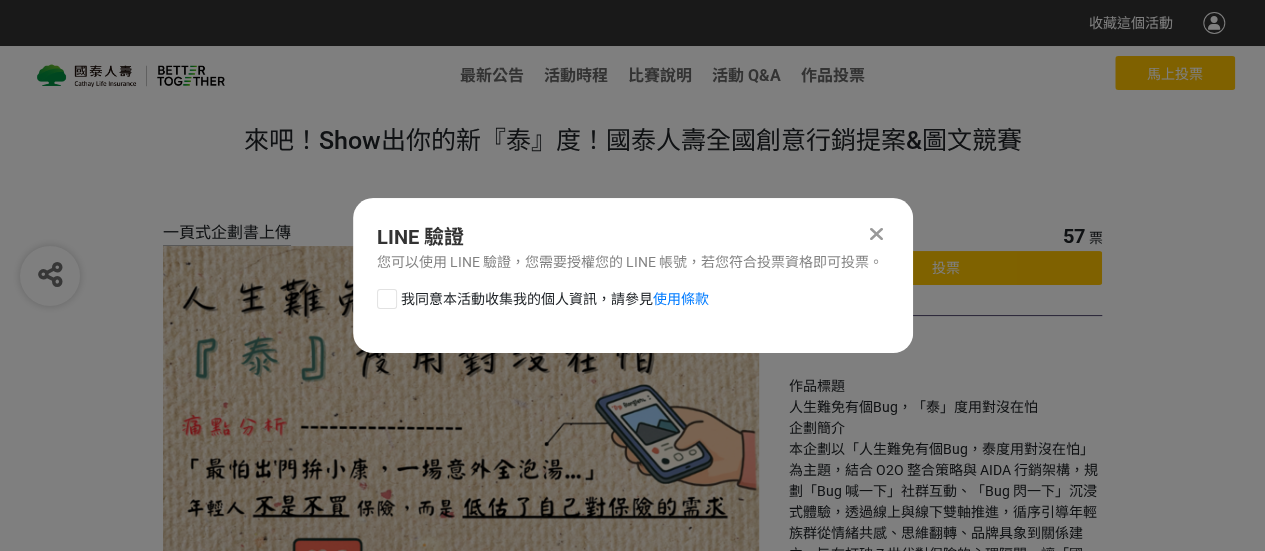 click at bounding box center [387, 299] 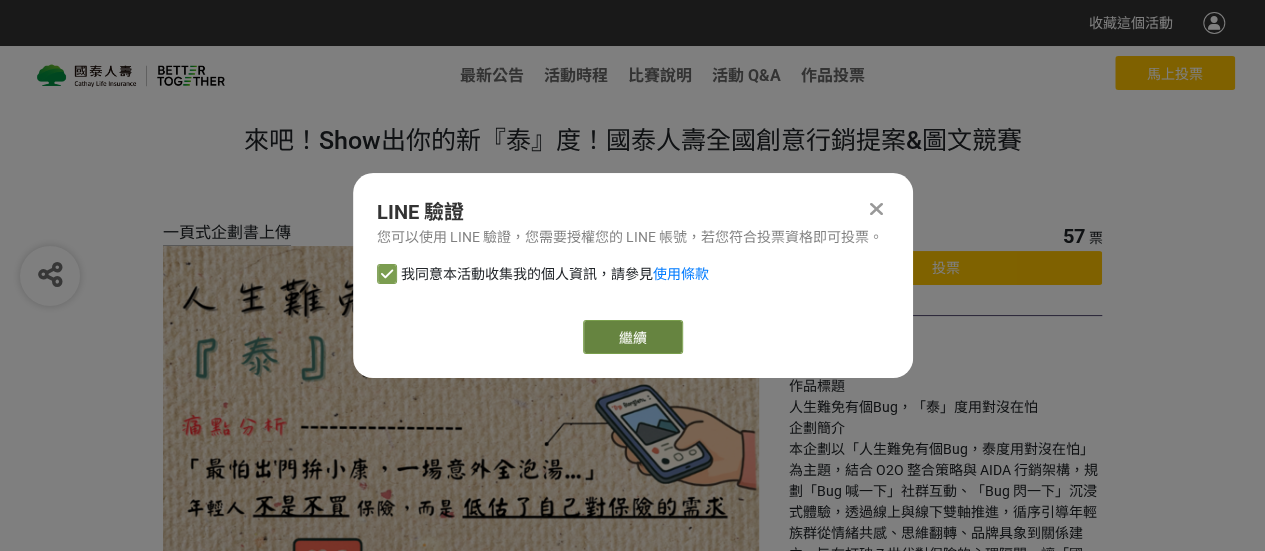 click on "繼續" at bounding box center (633, 337) 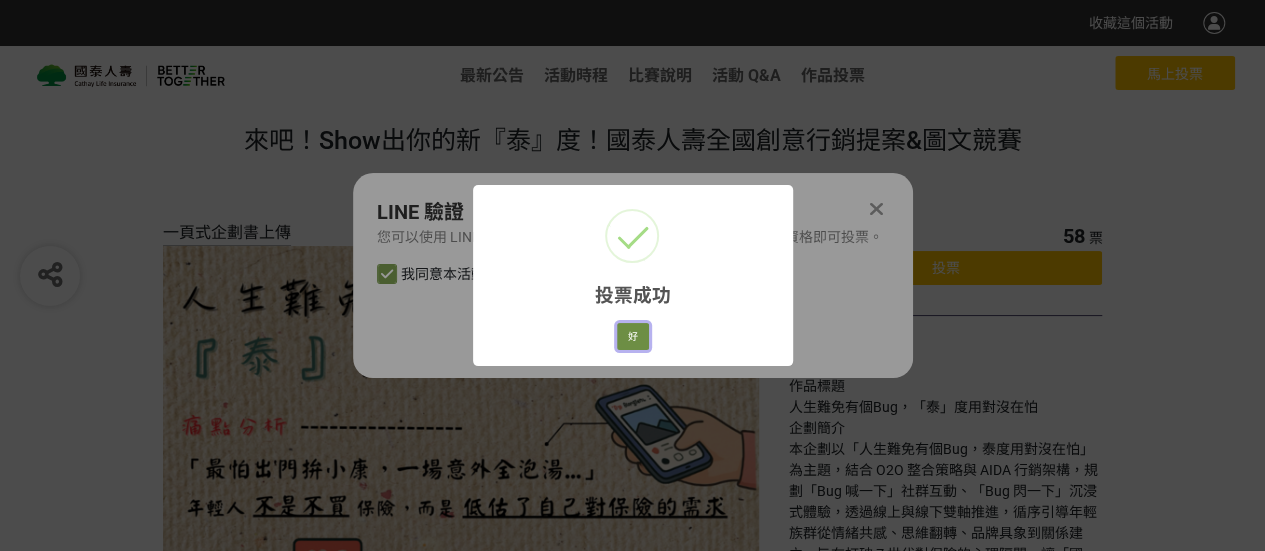 click on "好" at bounding box center (633, 337) 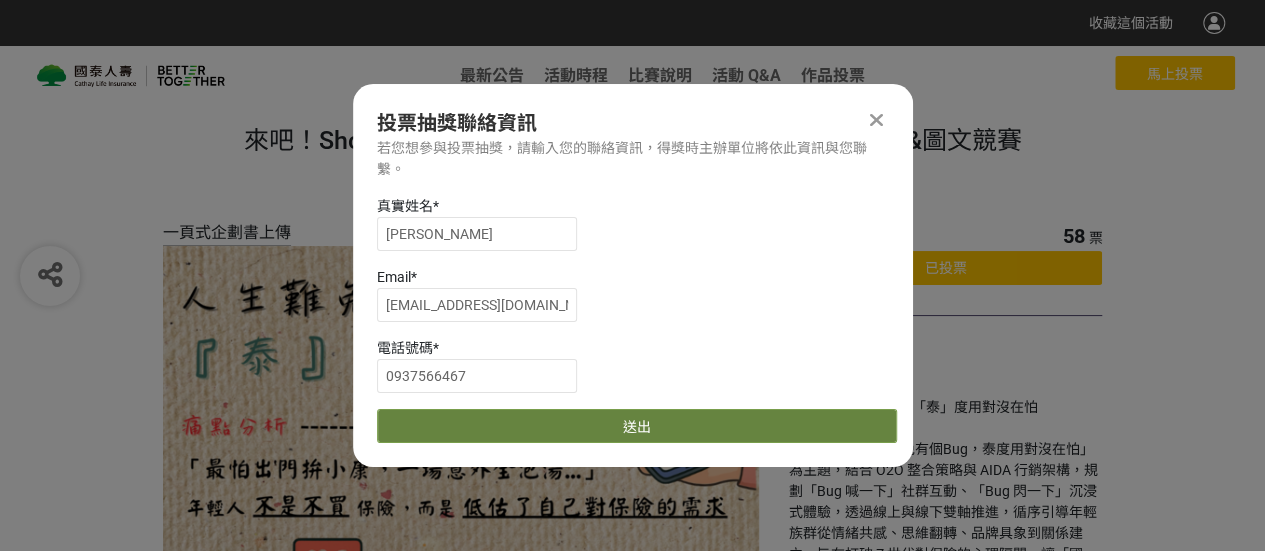 click on "送出" at bounding box center (637, 426) 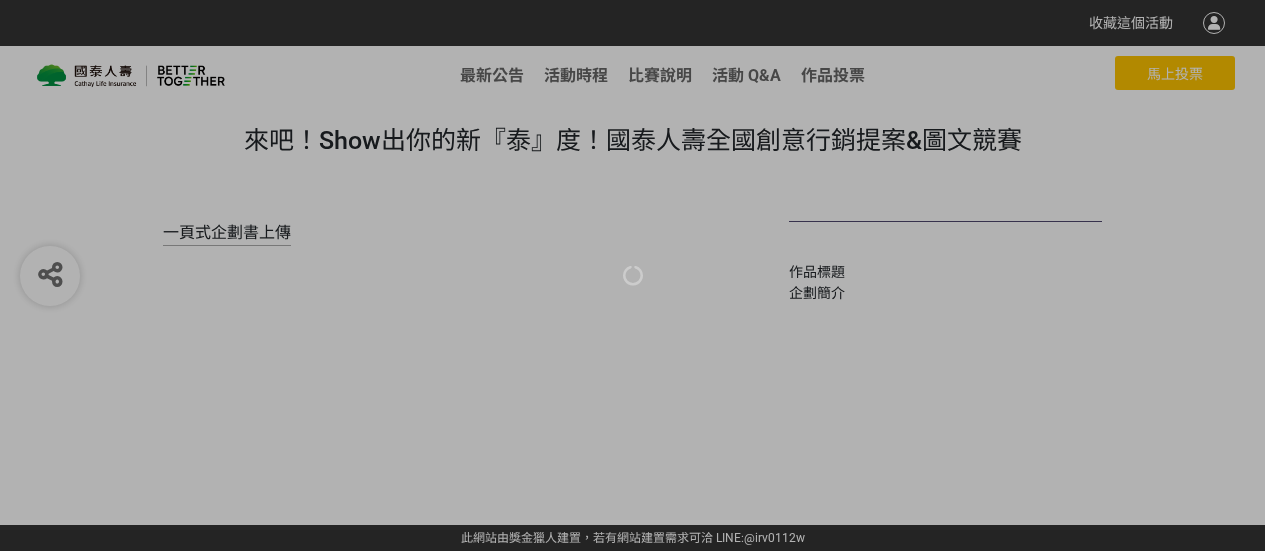 scroll, scrollTop: 0, scrollLeft: 0, axis: both 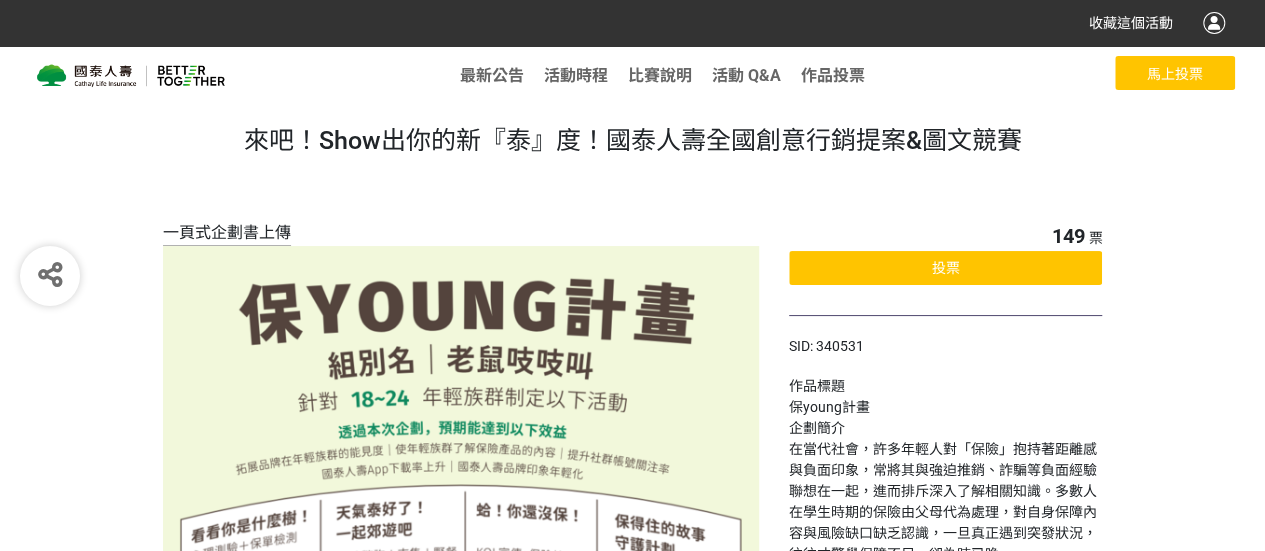 click on "投票" 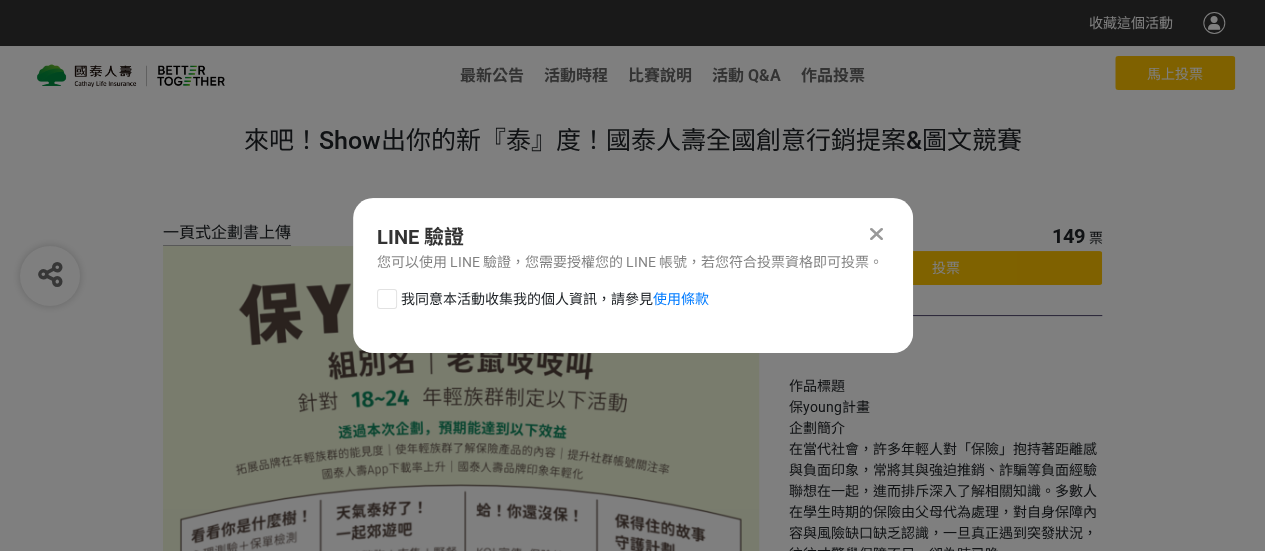 click at bounding box center (387, 299) 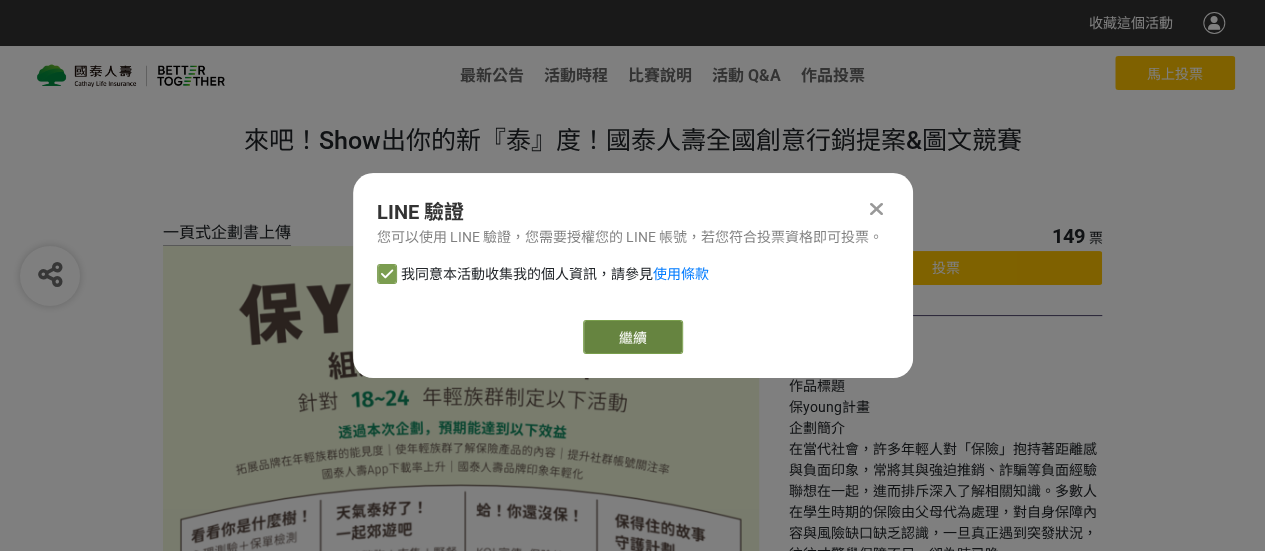 click on "繼續" at bounding box center [633, 337] 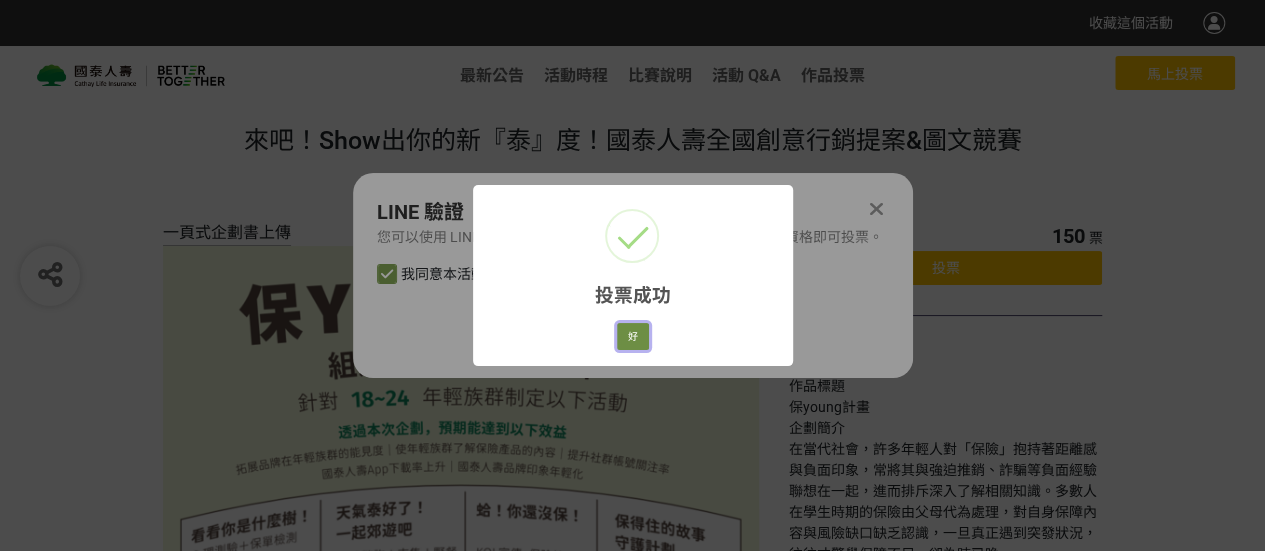 click on "好" at bounding box center [633, 337] 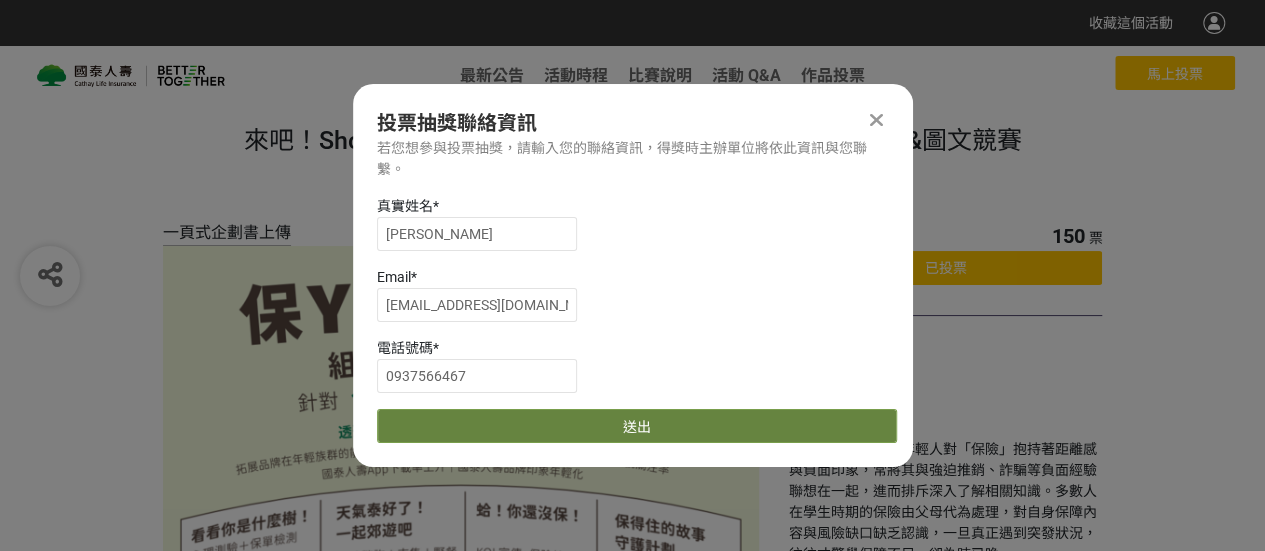 click on "送出" at bounding box center (637, 426) 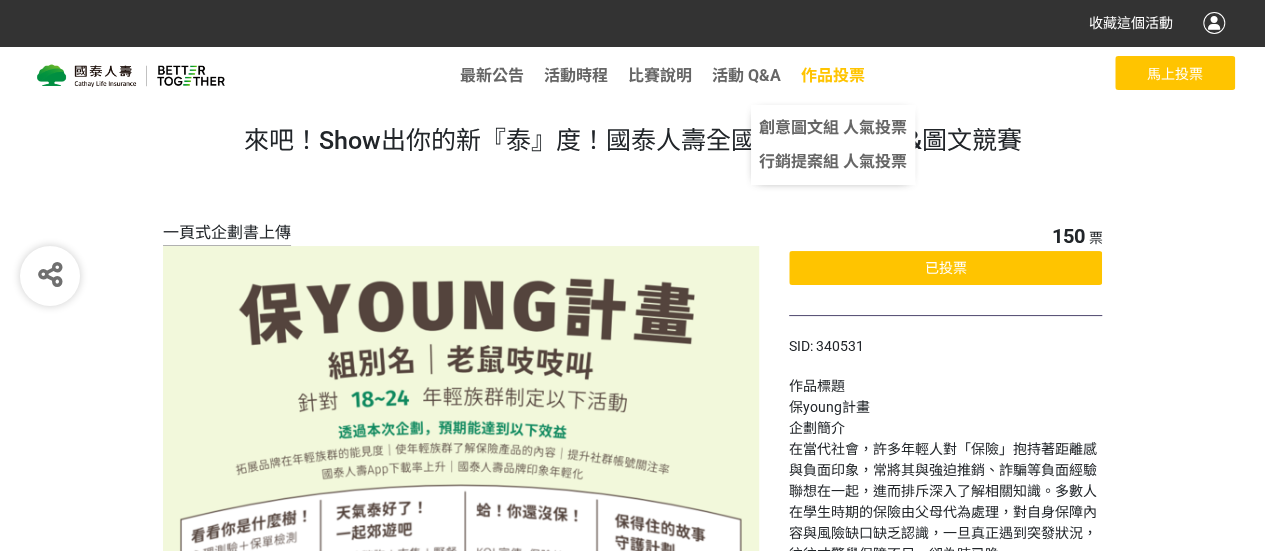 click on "作品投票" at bounding box center (833, 75) 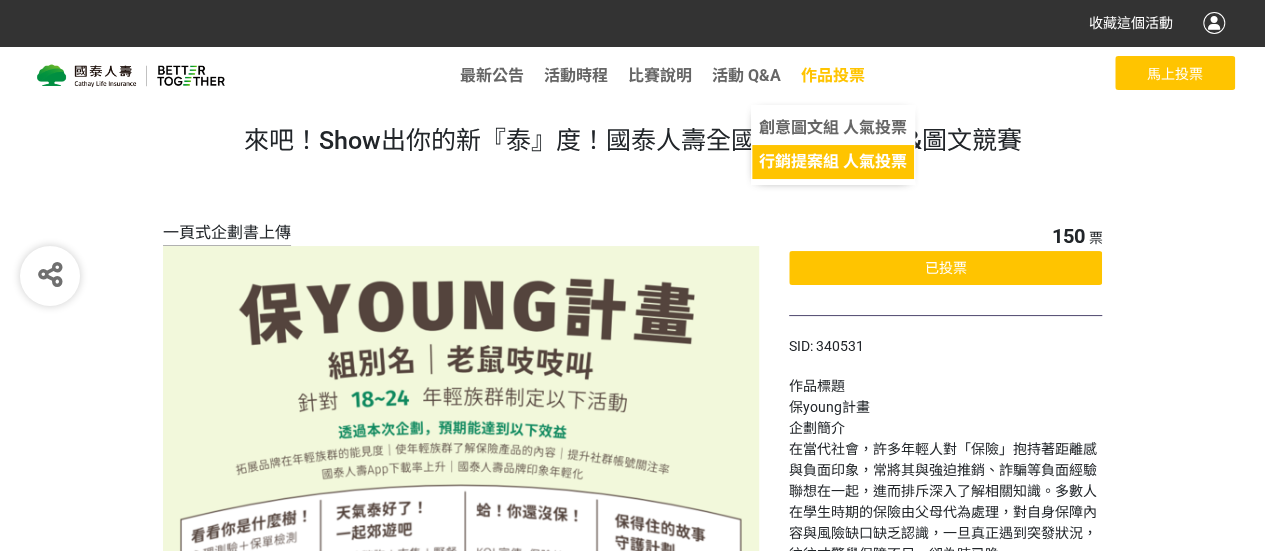 click on "行銷提案組 人氣投票" at bounding box center [833, 161] 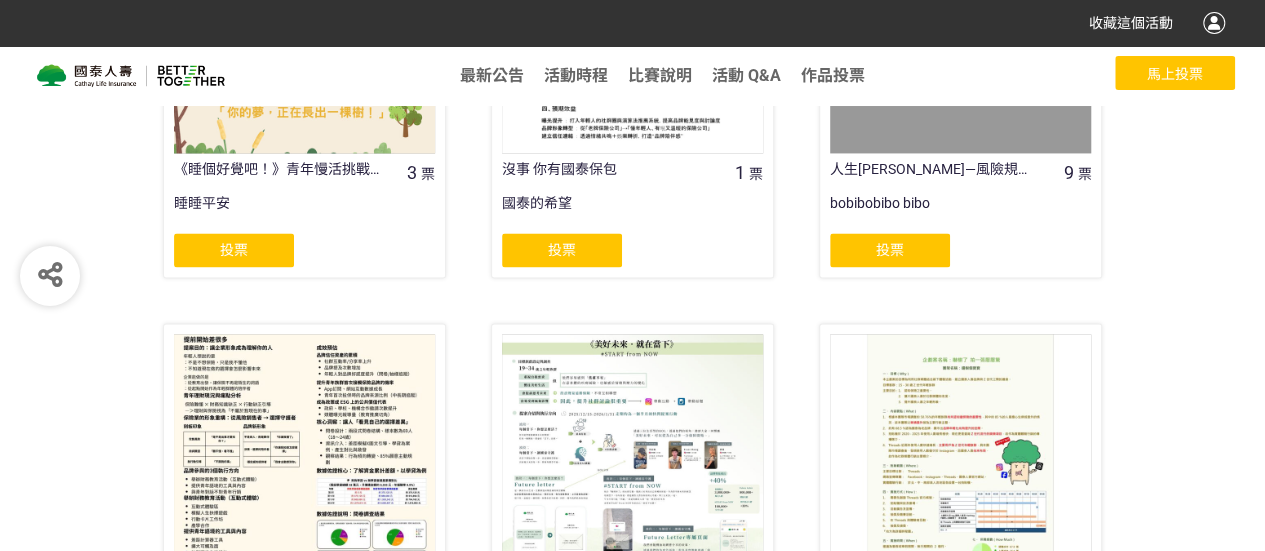 scroll, scrollTop: 1390, scrollLeft: 0, axis: vertical 